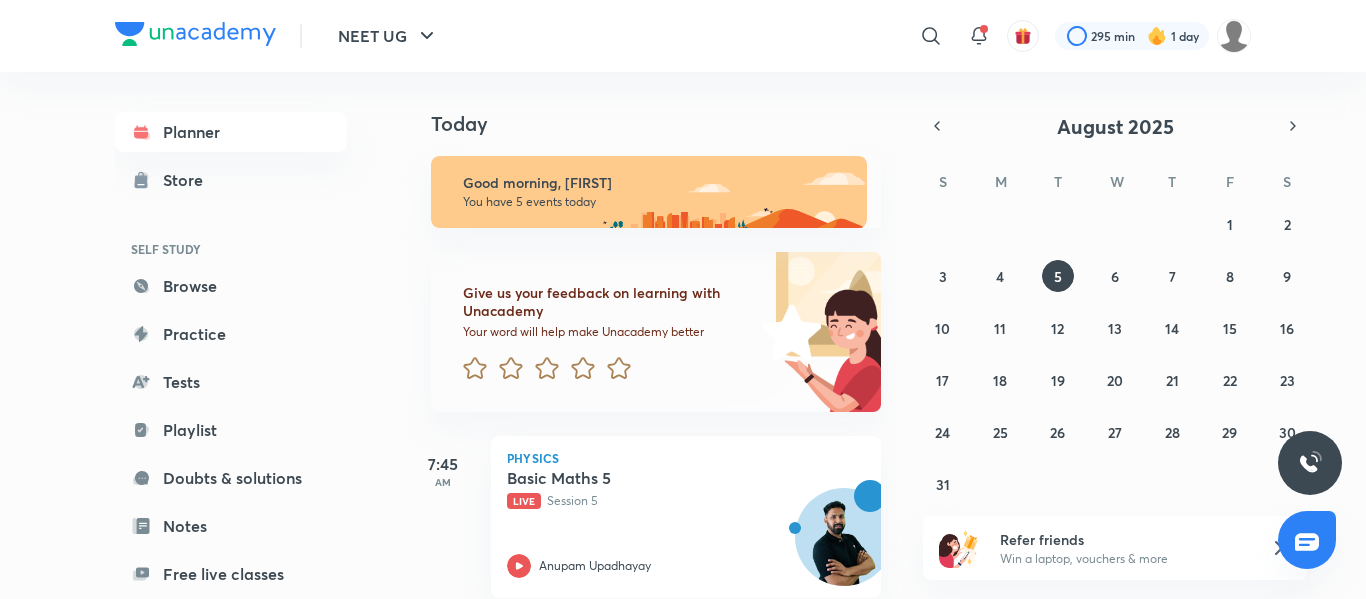scroll, scrollTop: 0, scrollLeft: 0, axis: both 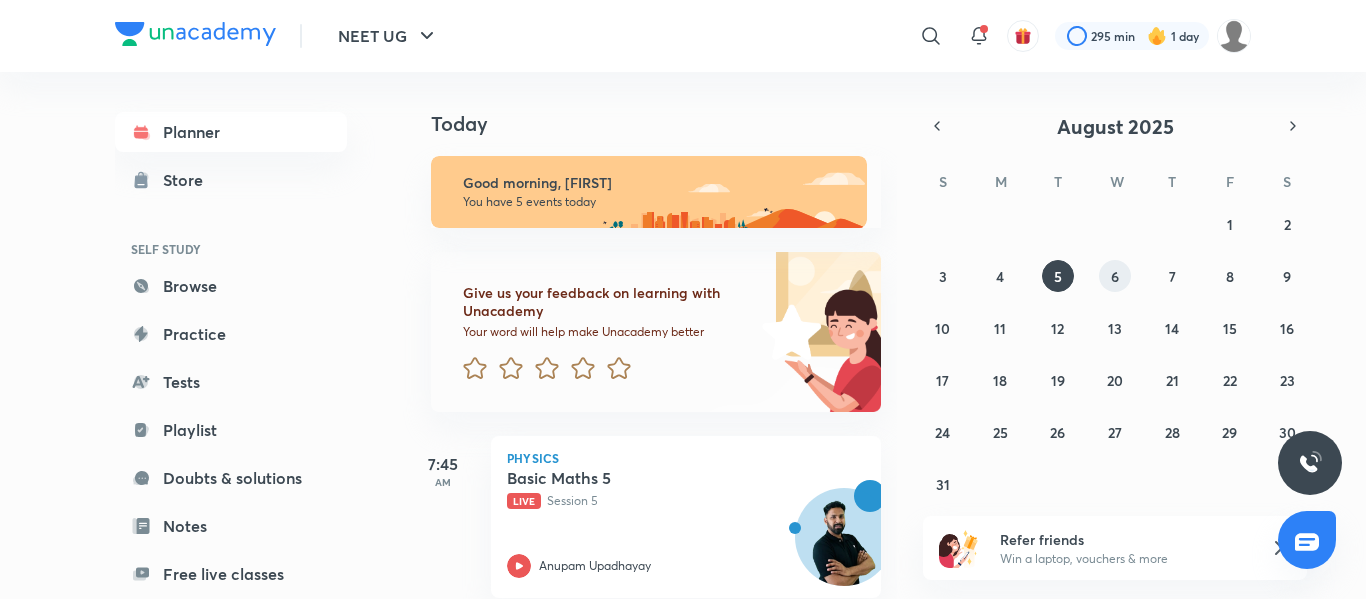click on "6" at bounding box center [1115, 276] 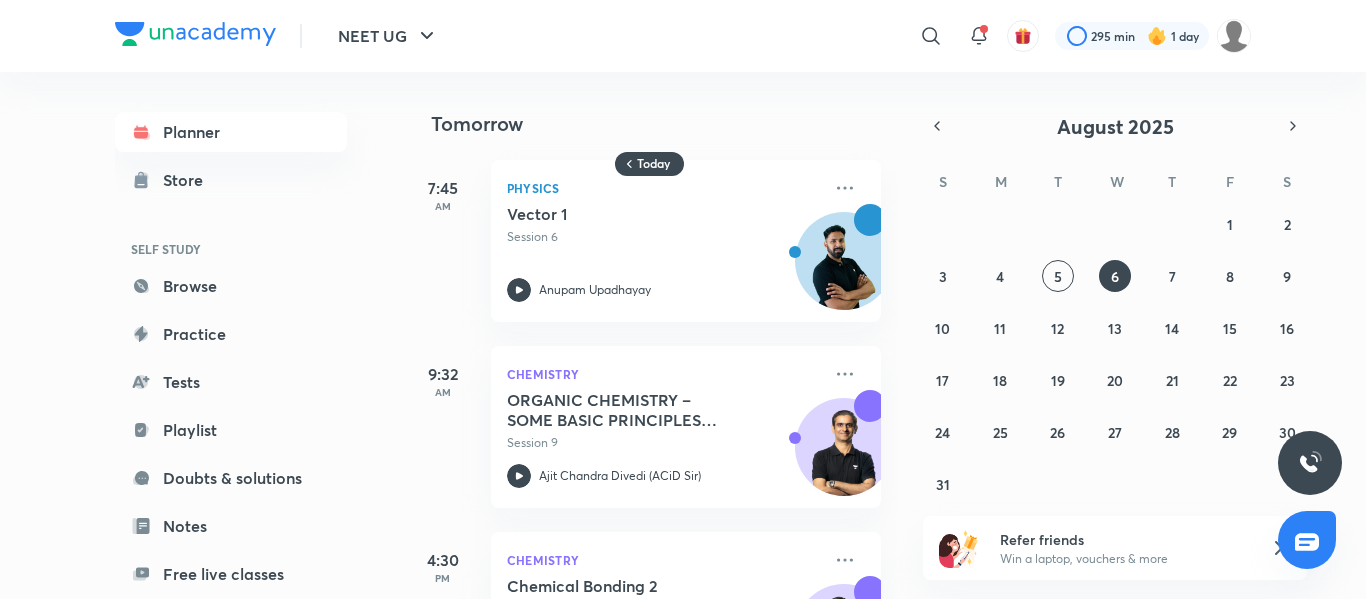 scroll, scrollTop: 126, scrollLeft: 0, axis: vertical 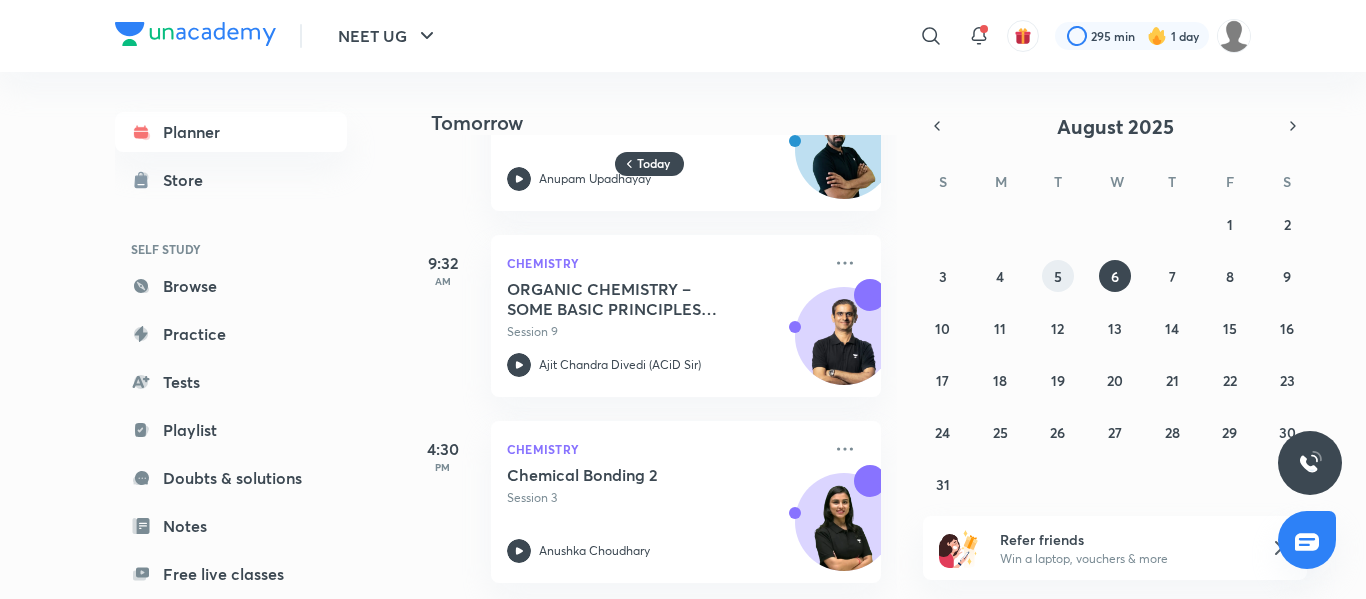 click on "5" at bounding box center [1058, 276] 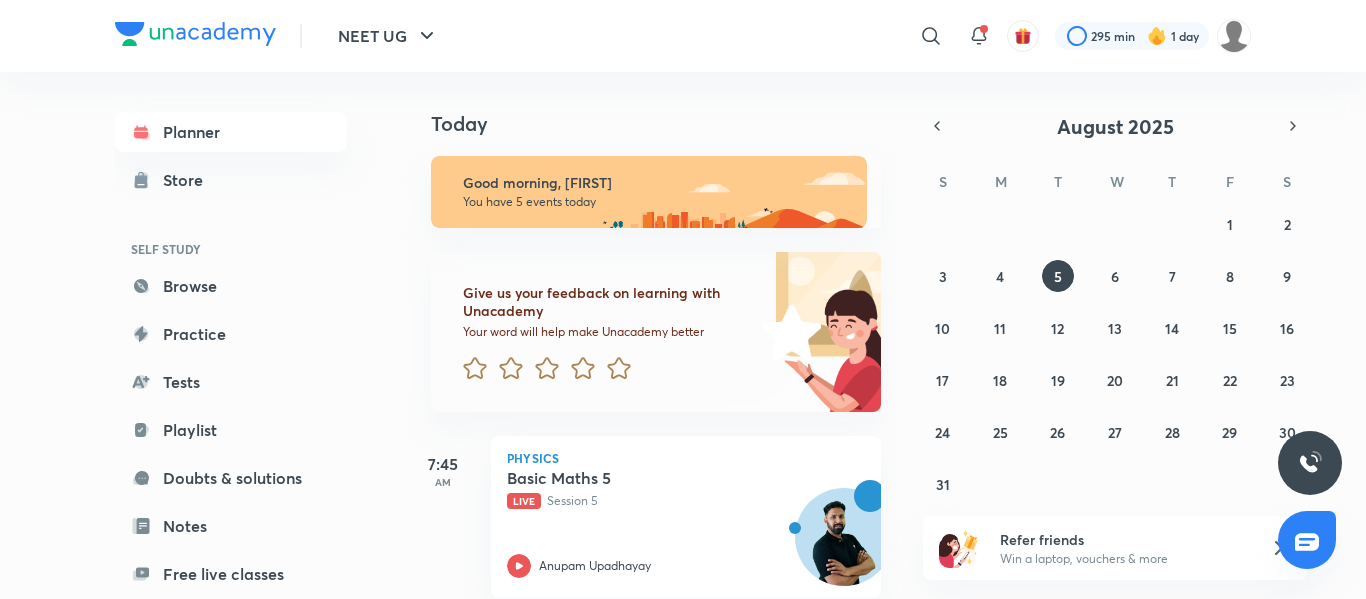 type 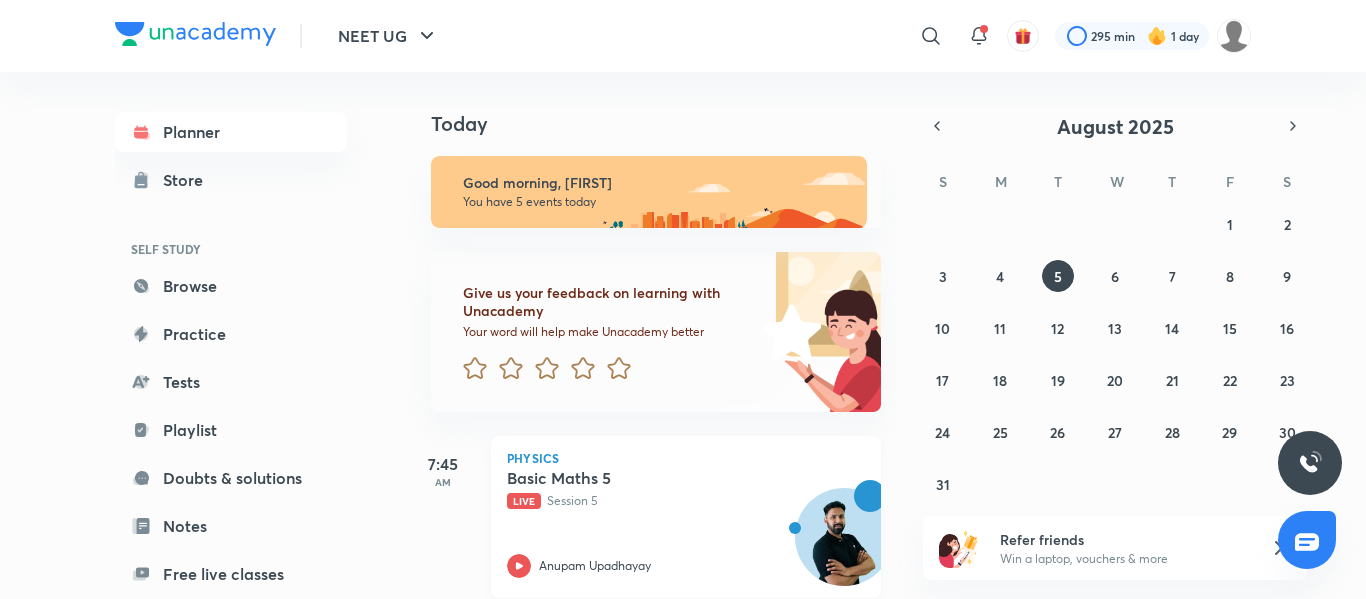 click on "Basic Maths 5 Live Session 5" at bounding box center (664, 489) 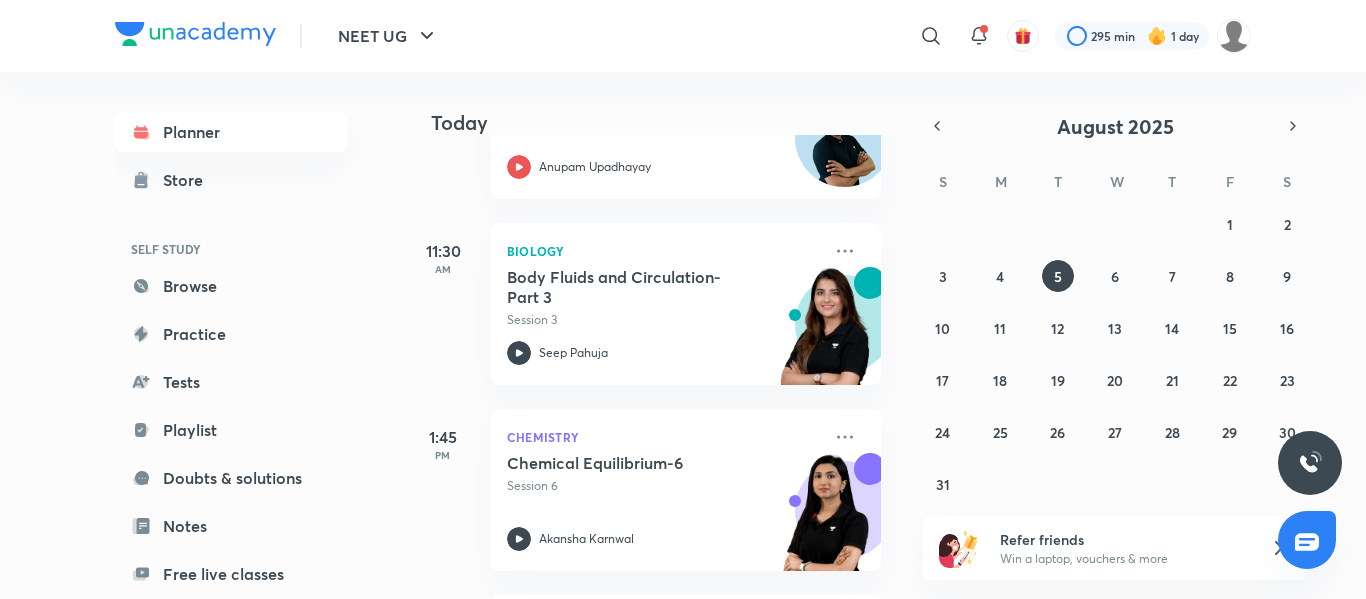 scroll, scrollTop: 398, scrollLeft: 0, axis: vertical 